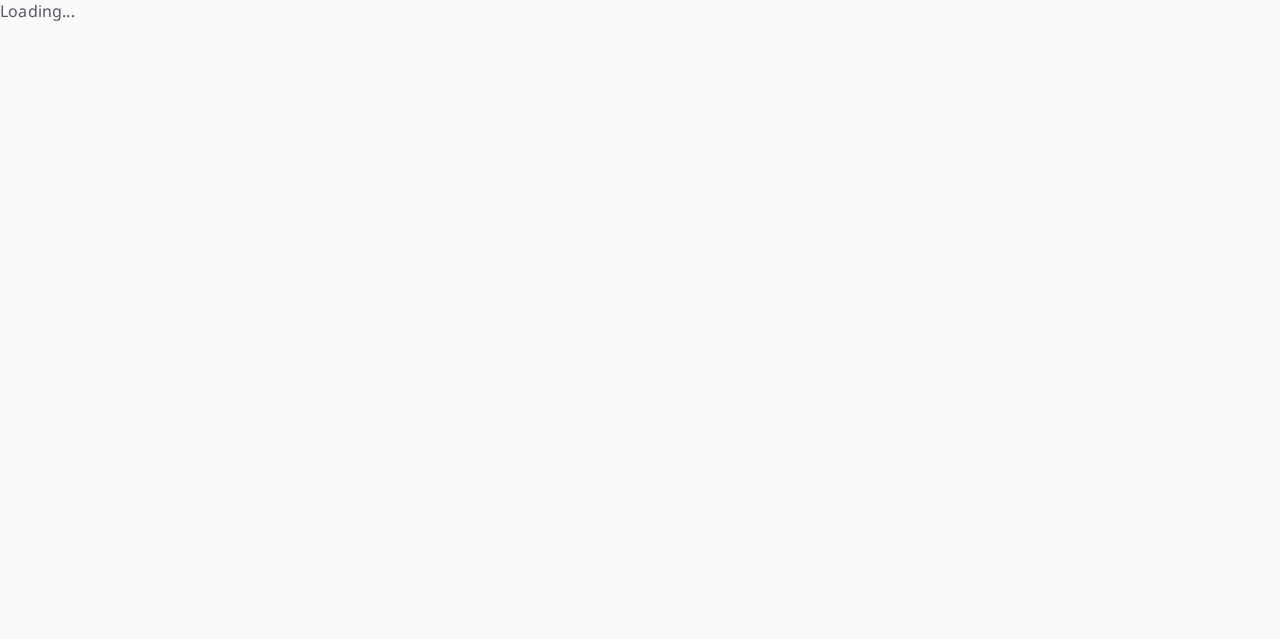 scroll, scrollTop: 0, scrollLeft: 0, axis: both 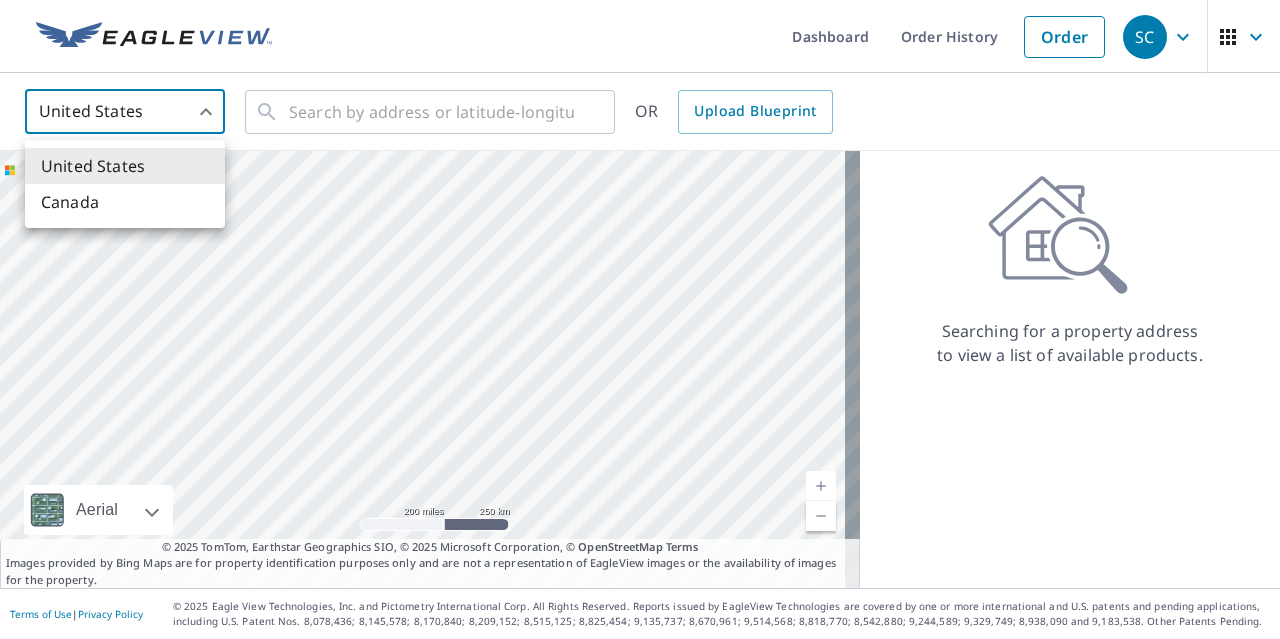 click on "SC SC
Dashboard Order History Order SC United States US ​ ​ OR Upload Blueprint Aerial Road A standard road map Aerial A detailed look from above Labels Labels 200 miles 250 km © 2025 TomTom, Earthstar Geographics  SIO, © 2025 Microsoft Corporation Terms © 2025 TomTom, Earthstar Geographics SIO, © 2025 Microsoft Corporation, ©   OpenStreetMap   Terms Images provided by Bing Maps are for property identification purposes only and are not a representation of EagleView images or the availability of images for the property. Searching for a property address to view a list of available products. Terms of Use  |  Privacy Policy © 2025 Eagle View Technologies, Inc. and Pictometry International Corp. All Rights Reserved. Reports issued by EagleView Technologies are covered by   one or more international and U.S. patents and pending applications, including U.S. Patent Nos. 8,078,436; 8,145,578; 8,170,840; 8,209,152;
United States Canada" at bounding box center [640, 319] 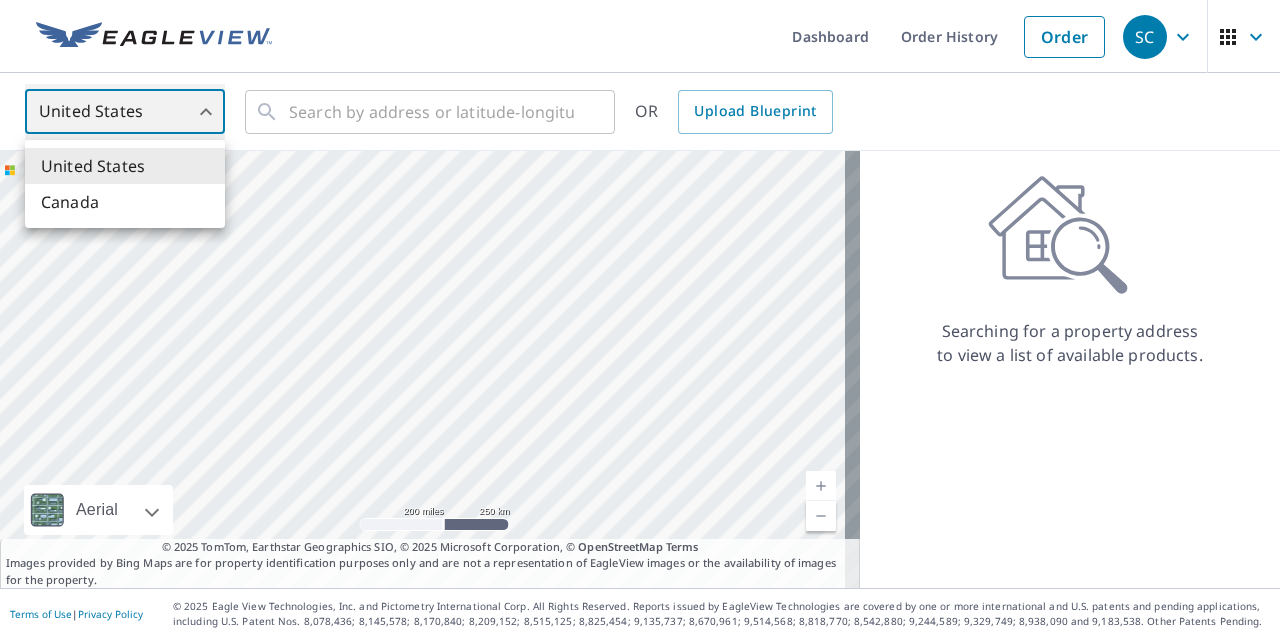type on "CA" 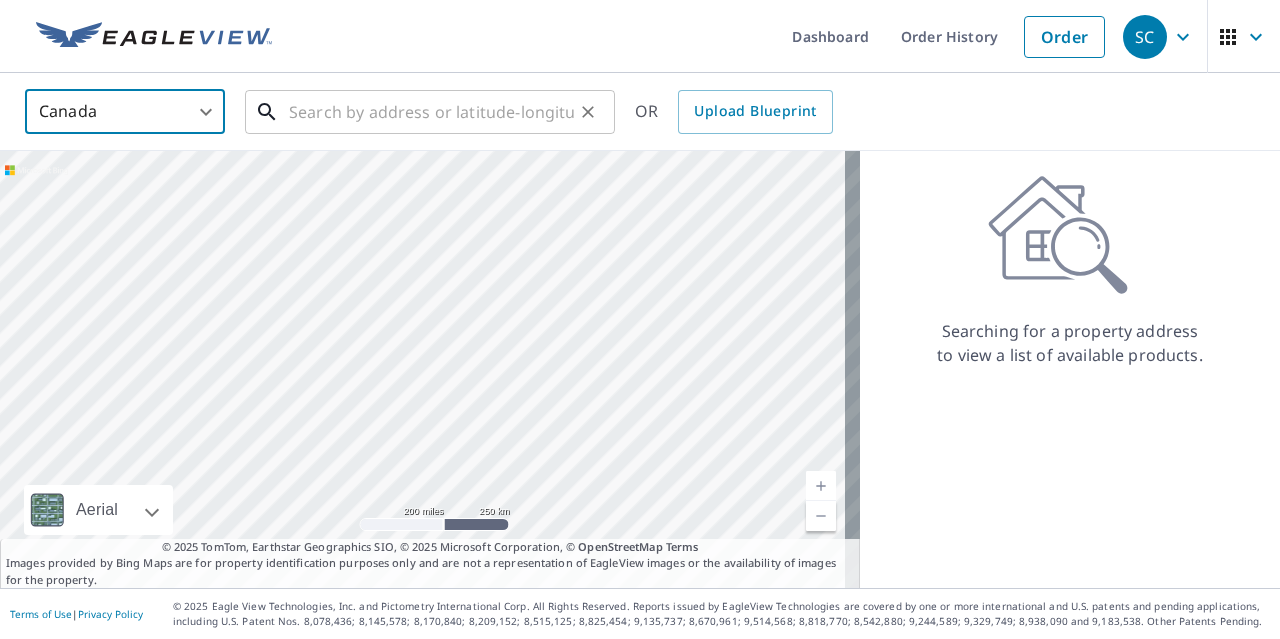 click at bounding box center (431, 112) 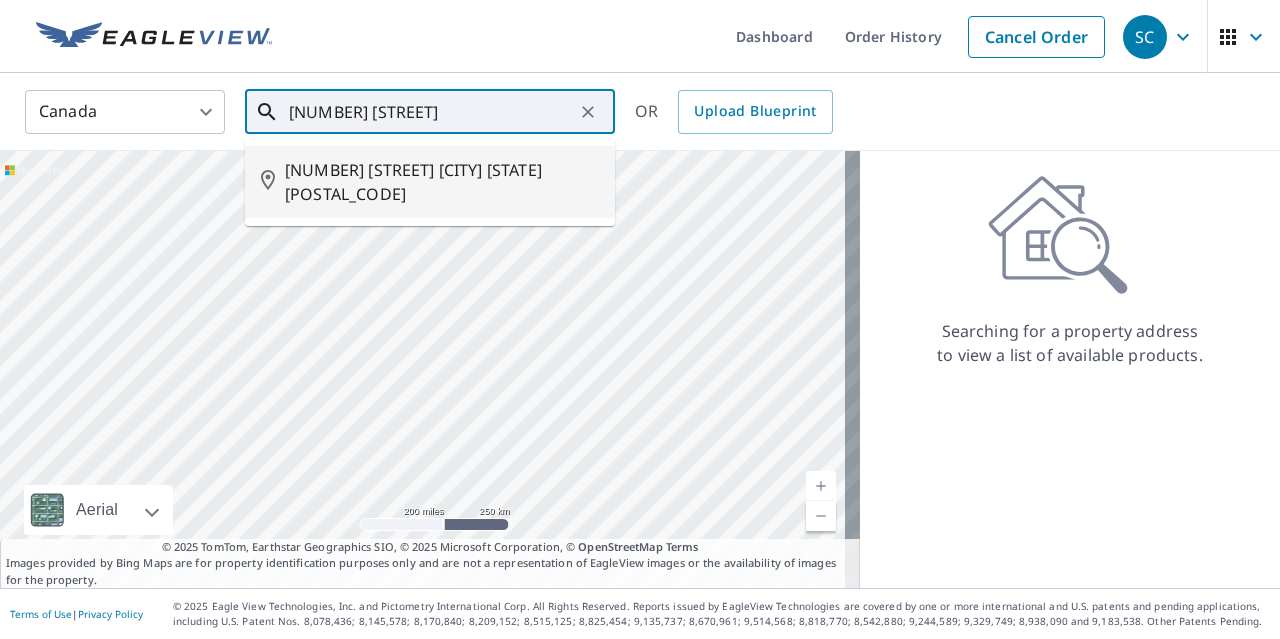 click on "[NUMBER] [STREET] [CITY] [STATE] [POSTAL_CODE]" at bounding box center (442, 182) 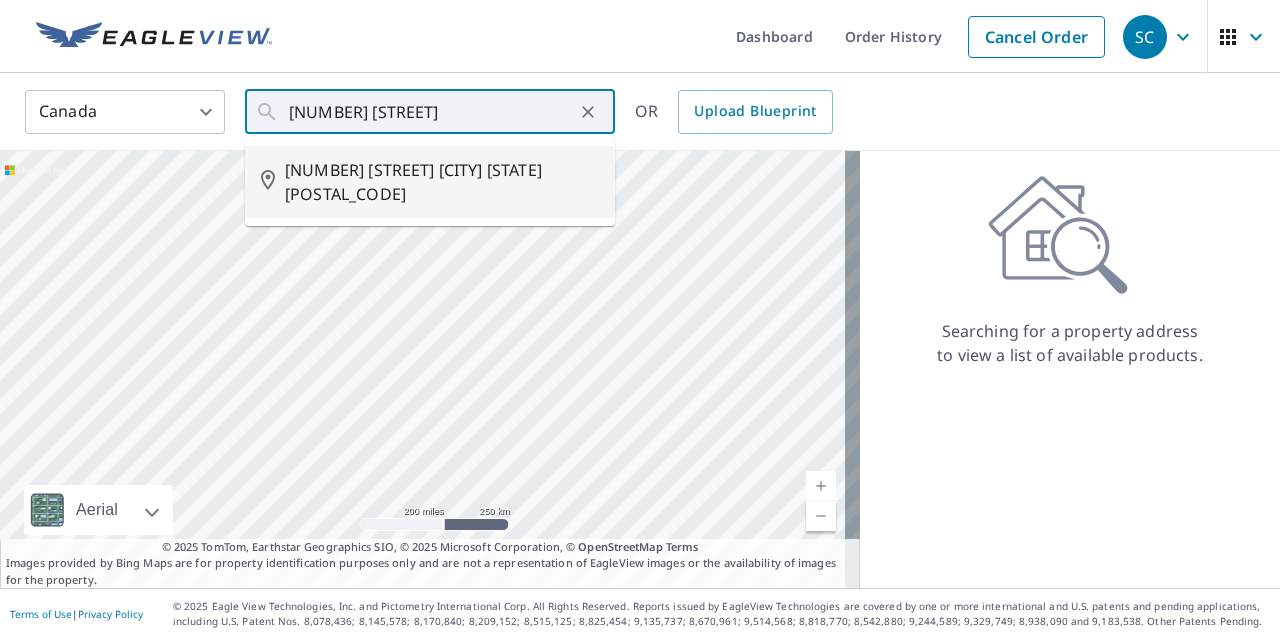 type on "[NUMBER] [STREET] [CITY] [STATE] [POSTAL_CODE]" 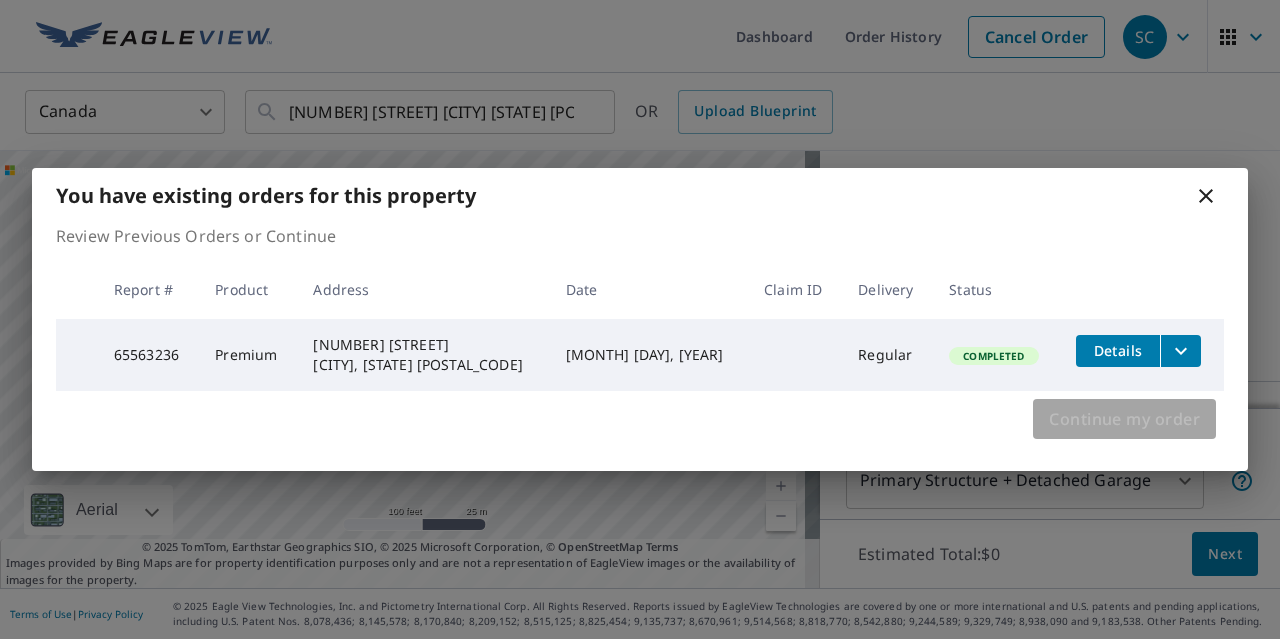 click on "Continue my order" at bounding box center [1124, 419] 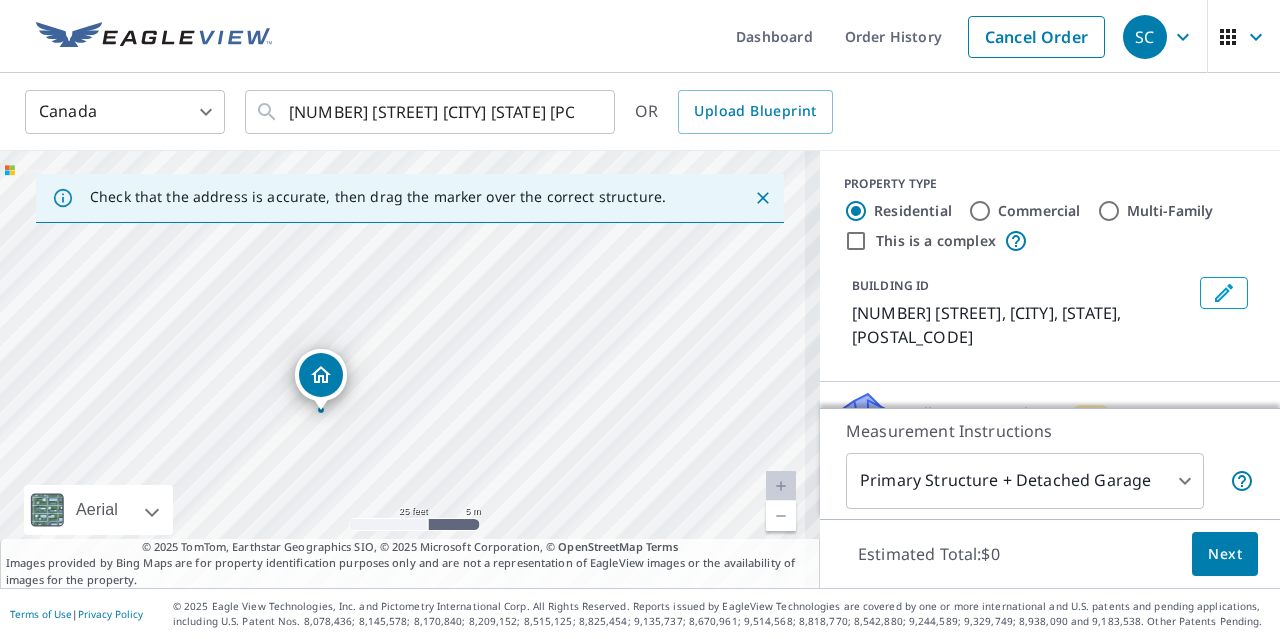 drag, startPoint x: 292, startPoint y: 357, endPoint x: 342, endPoint y: 451, distance: 106.47065 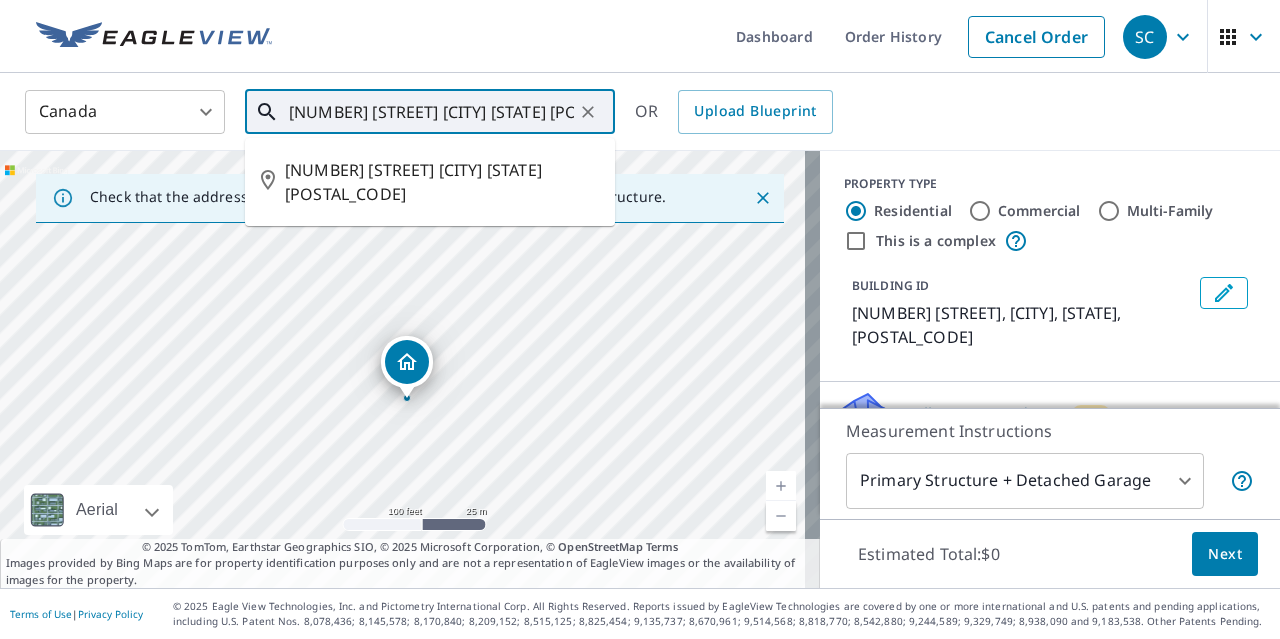 click on "[NUMBER] [STREET] [CITY] [STATE] [POSTAL_CODE]" at bounding box center [431, 112] 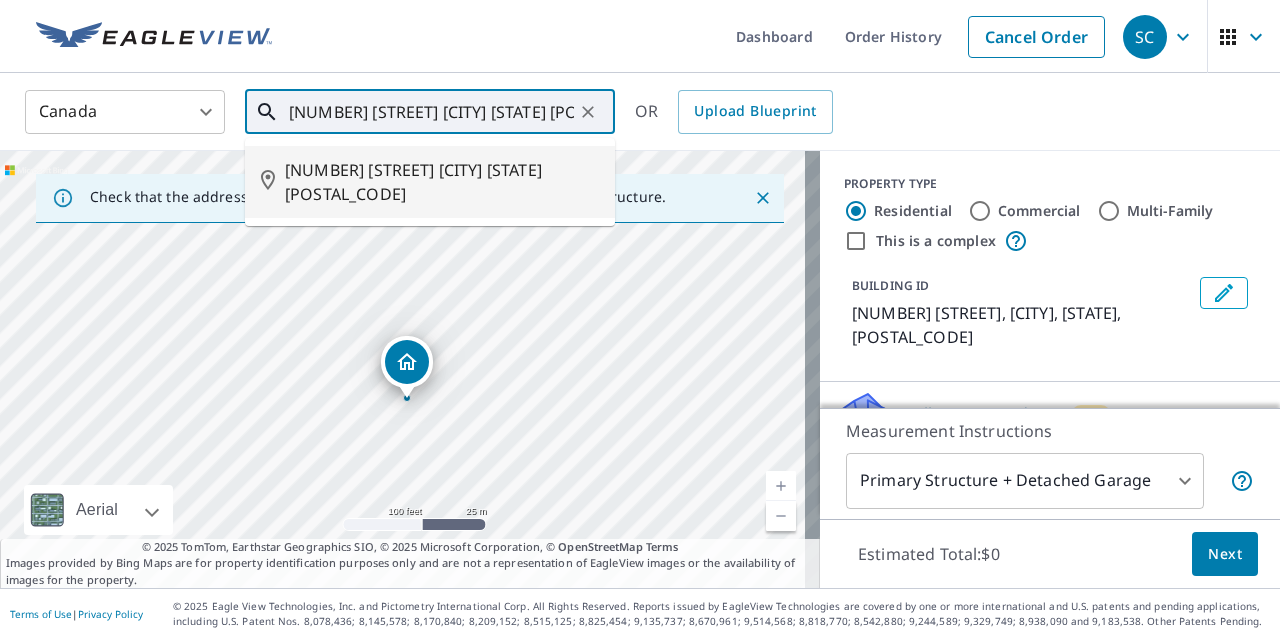 click on "[NUMBER] [STREET] [CITY] [STATE] [POSTAL_CODE]" at bounding box center (442, 182) 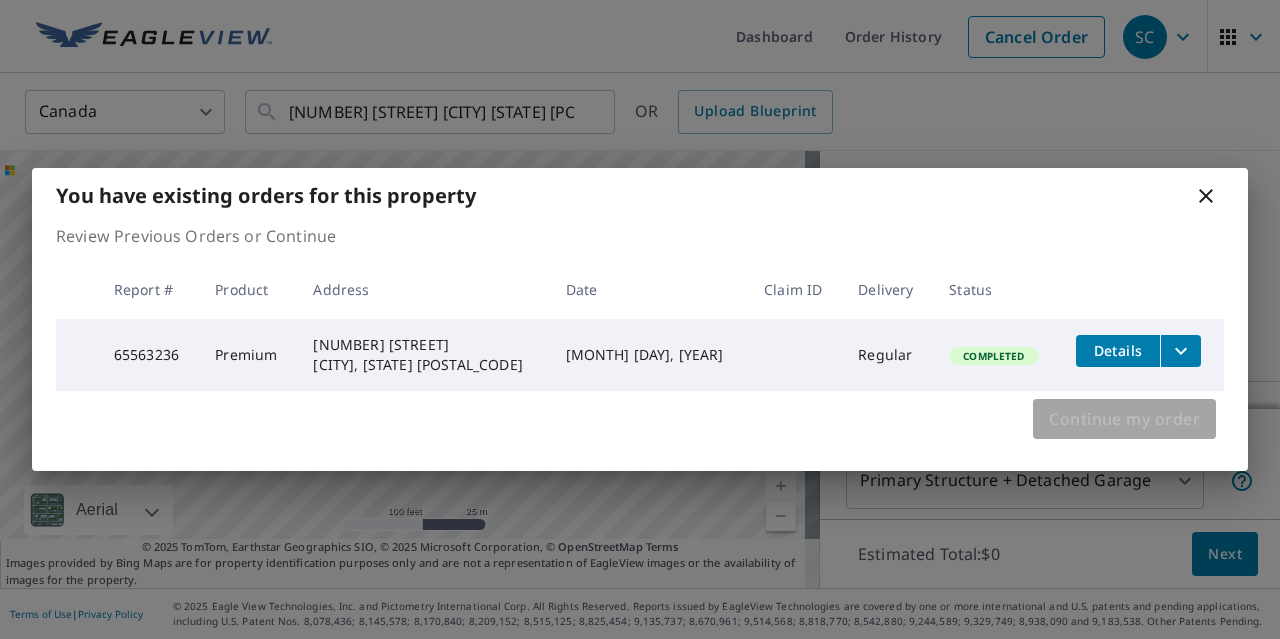 click on "Continue my order" at bounding box center [1124, 419] 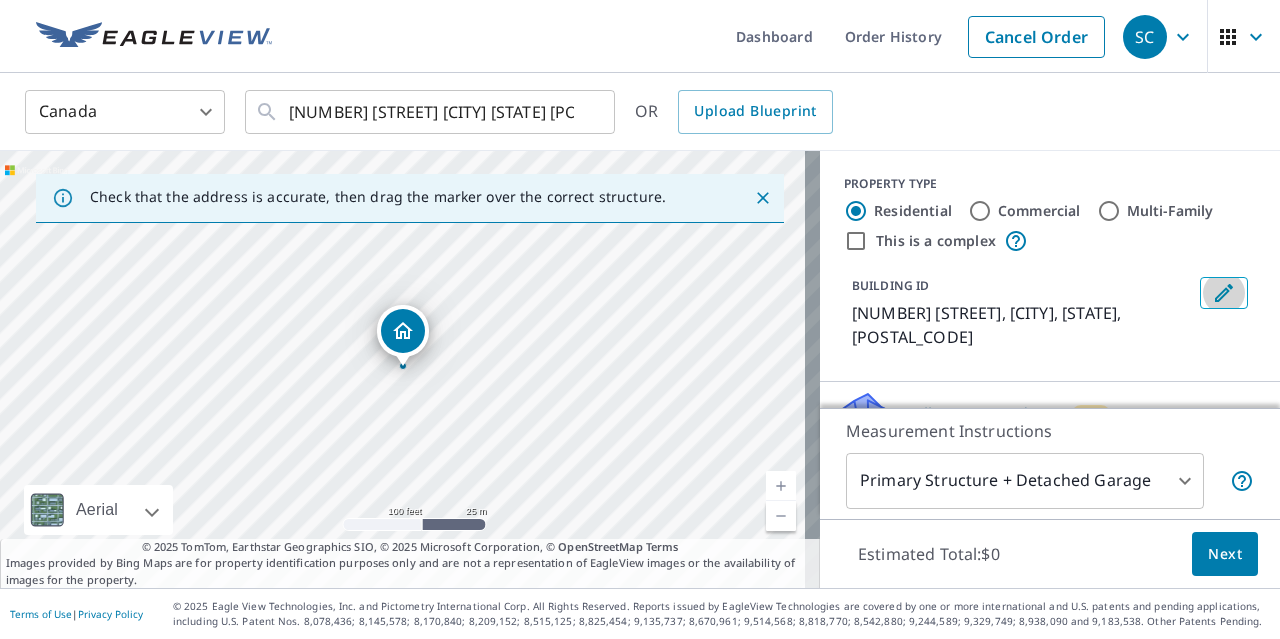 click 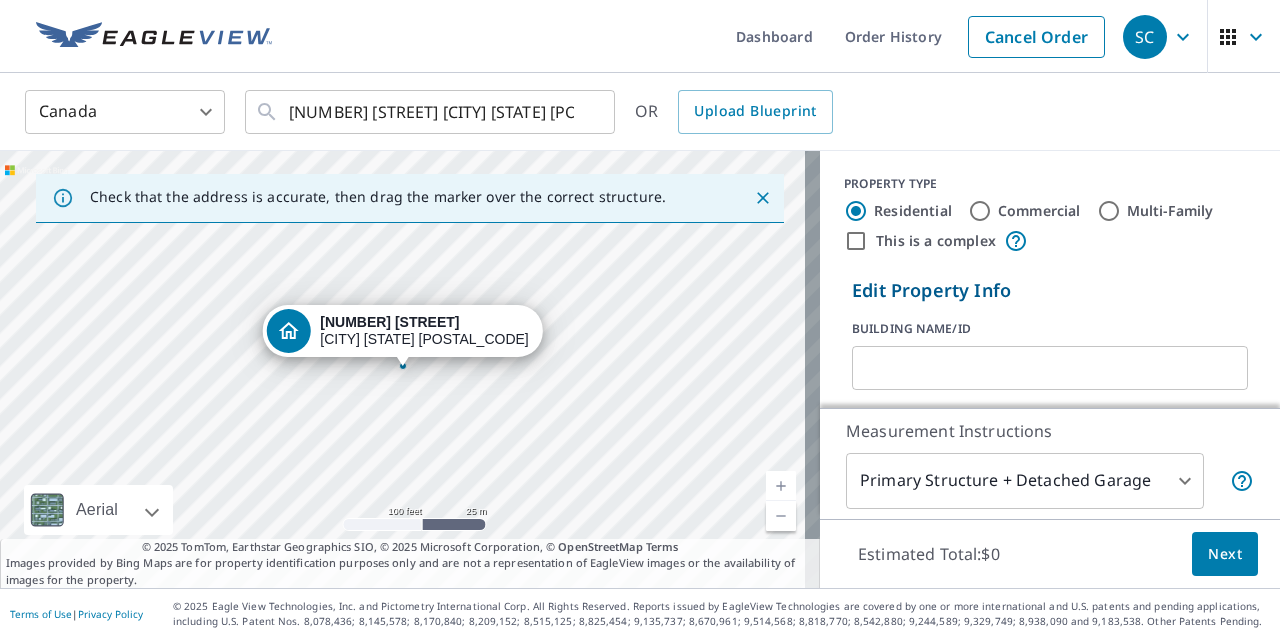 click at bounding box center [1050, 368] 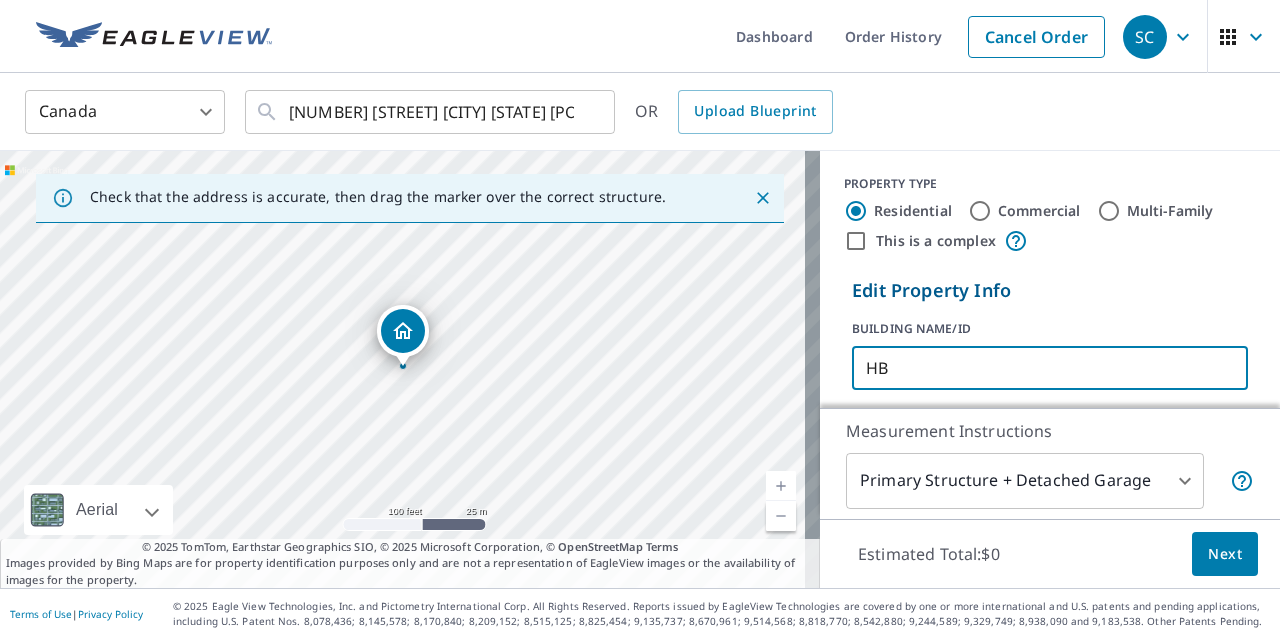 type on "HB ROOFING" 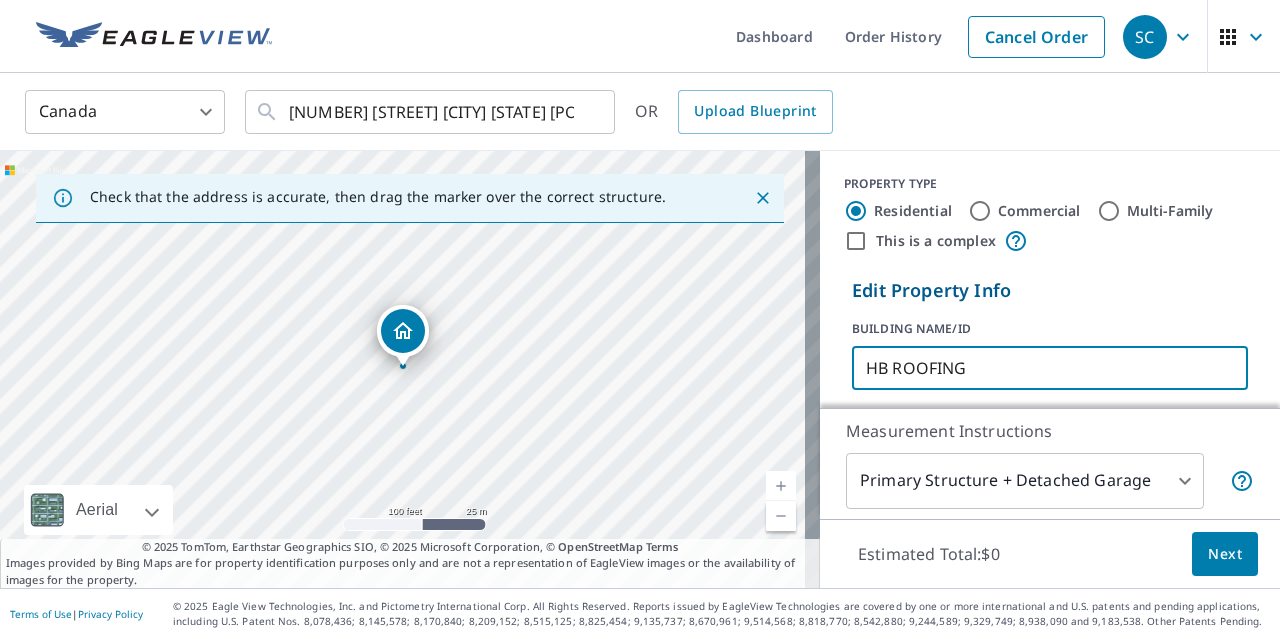 scroll, scrollTop: 300, scrollLeft: 0, axis: vertical 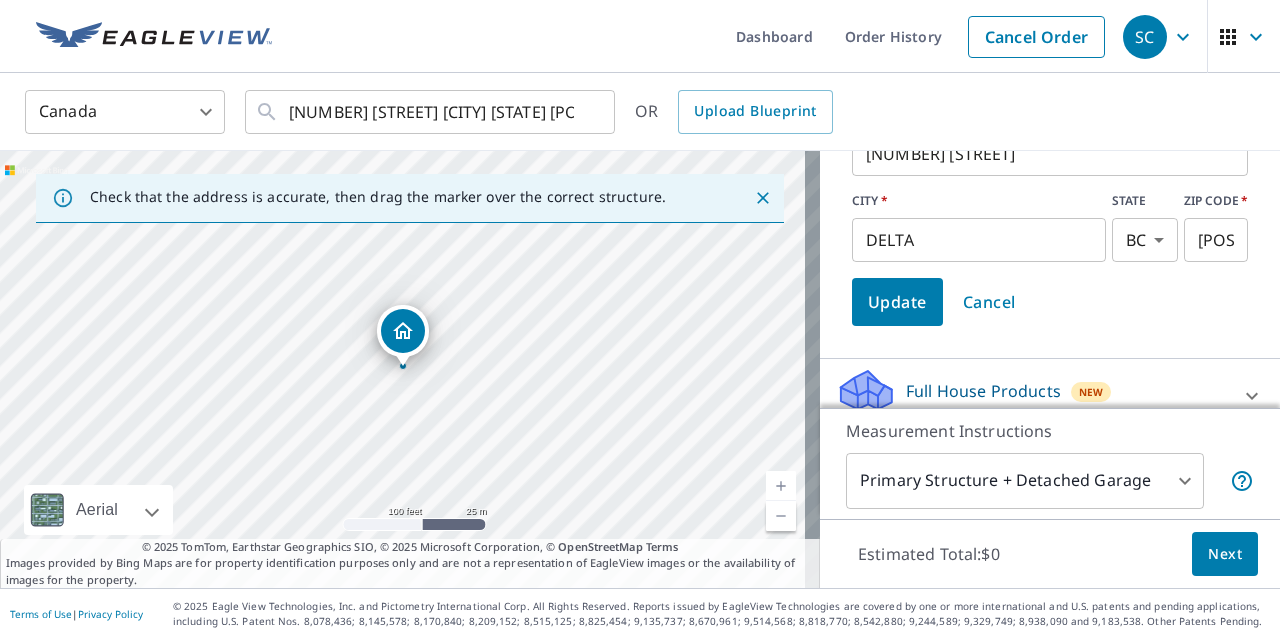 click on "Update" at bounding box center [897, 302] 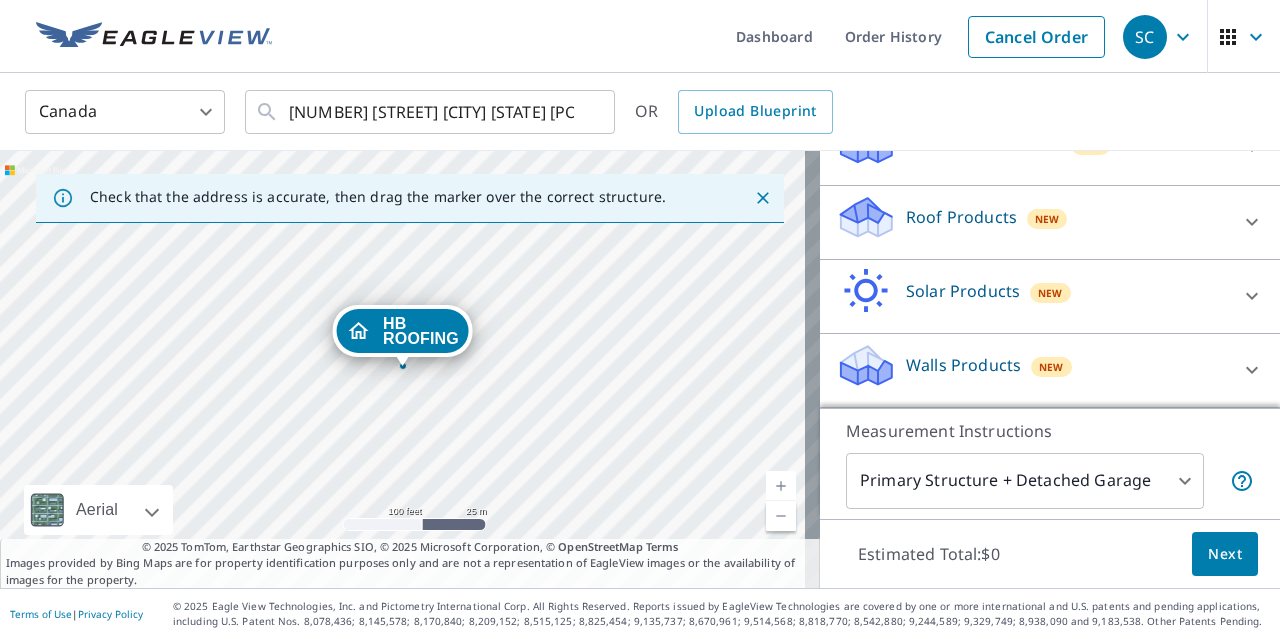 scroll, scrollTop: 244, scrollLeft: 0, axis: vertical 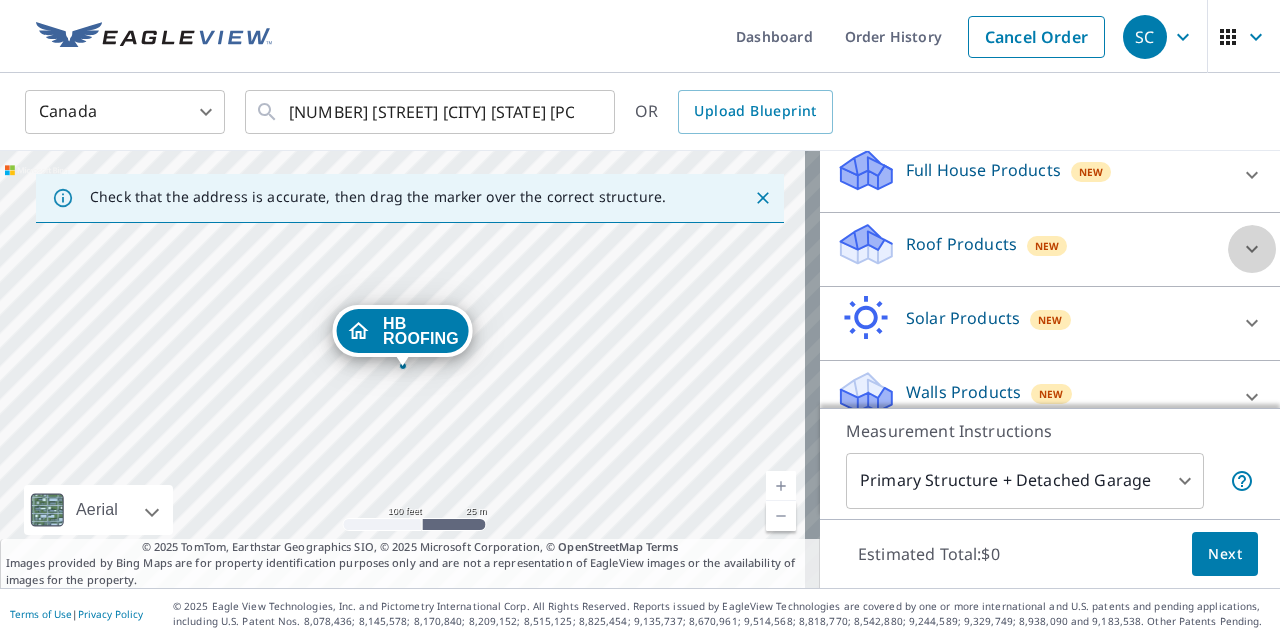 click 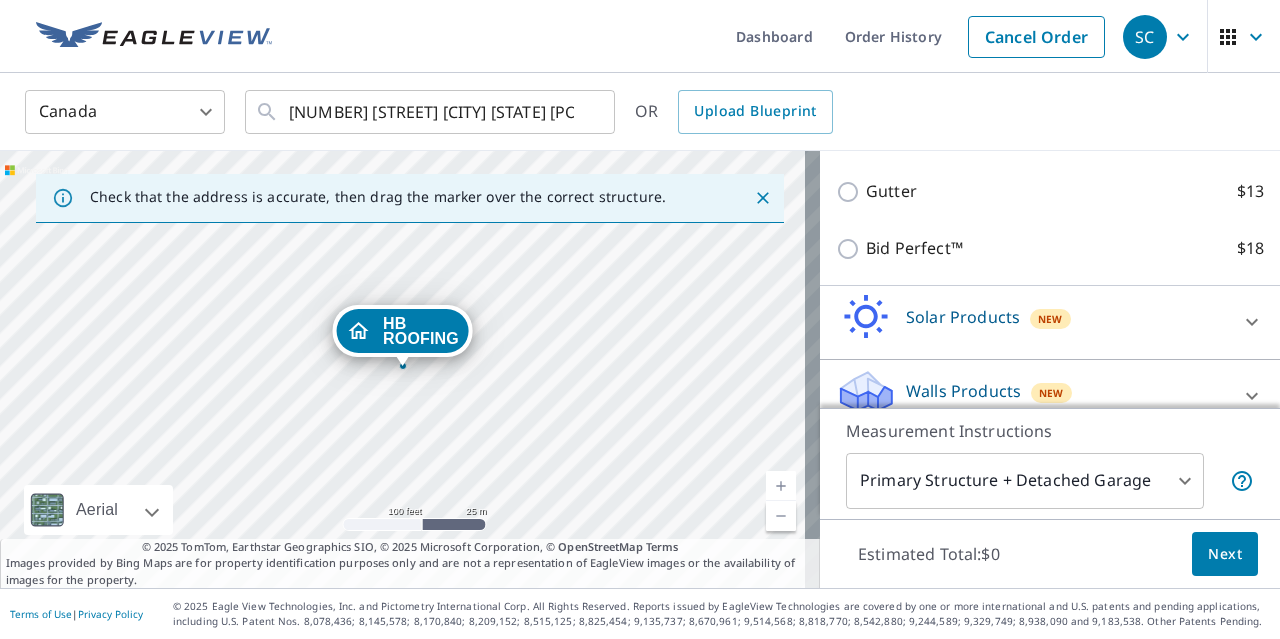 scroll, scrollTop: 272, scrollLeft: 0, axis: vertical 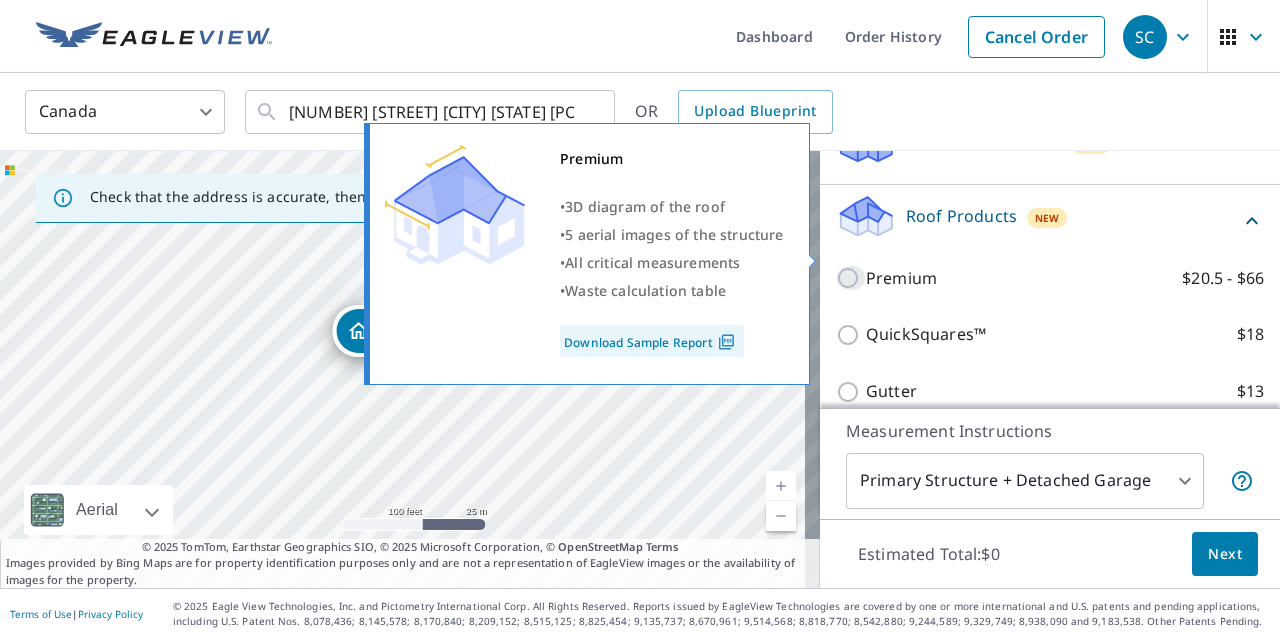 click on "Premium $20.5 - $66" at bounding box center (851, 278) 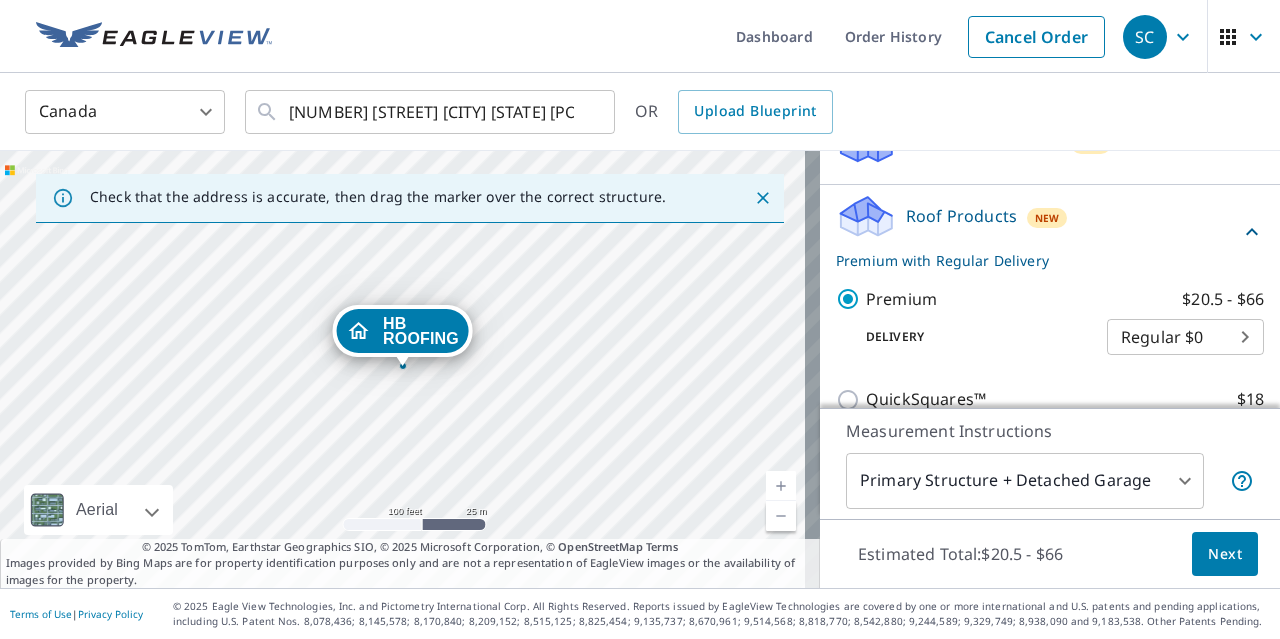 click on "Next" at bounding box center [1225, 554] 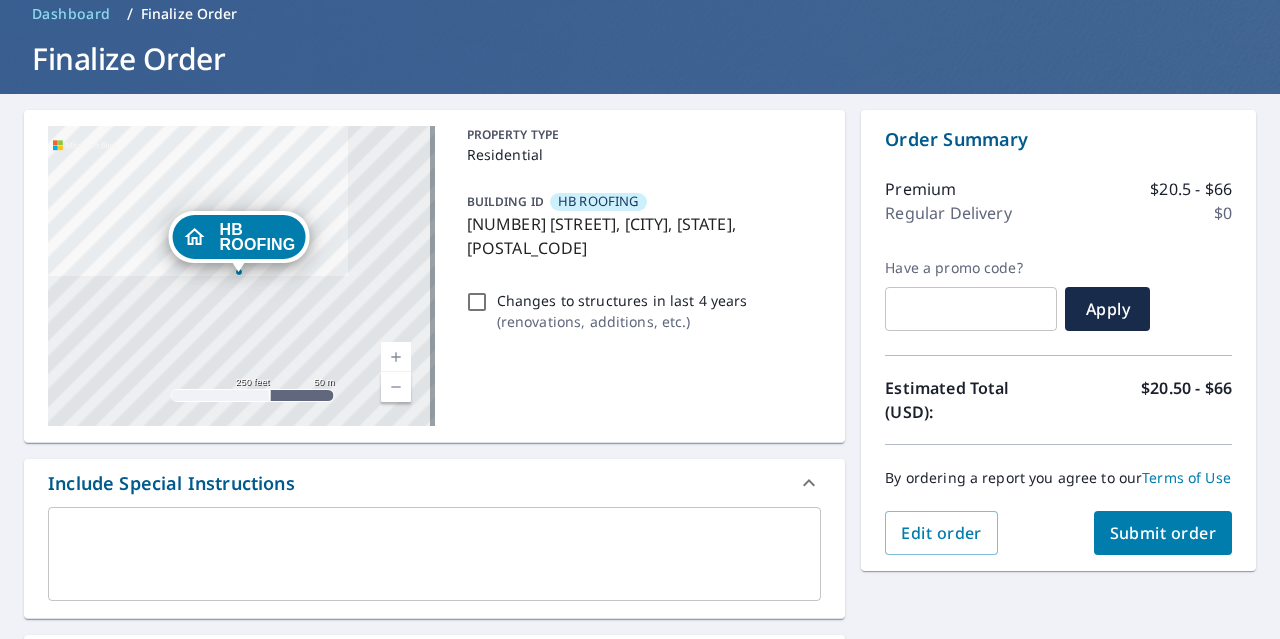 scroll, scrollTop: 300, scrollLeft: 0, axis: vertical 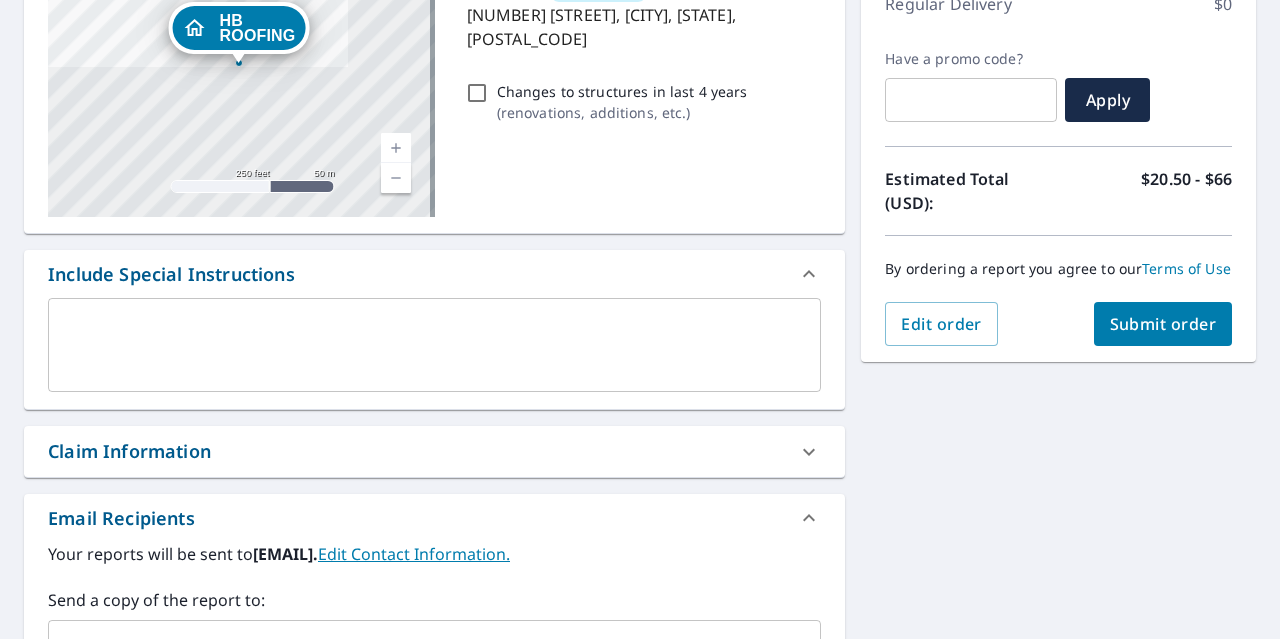 click at bounding box center [434, 345] 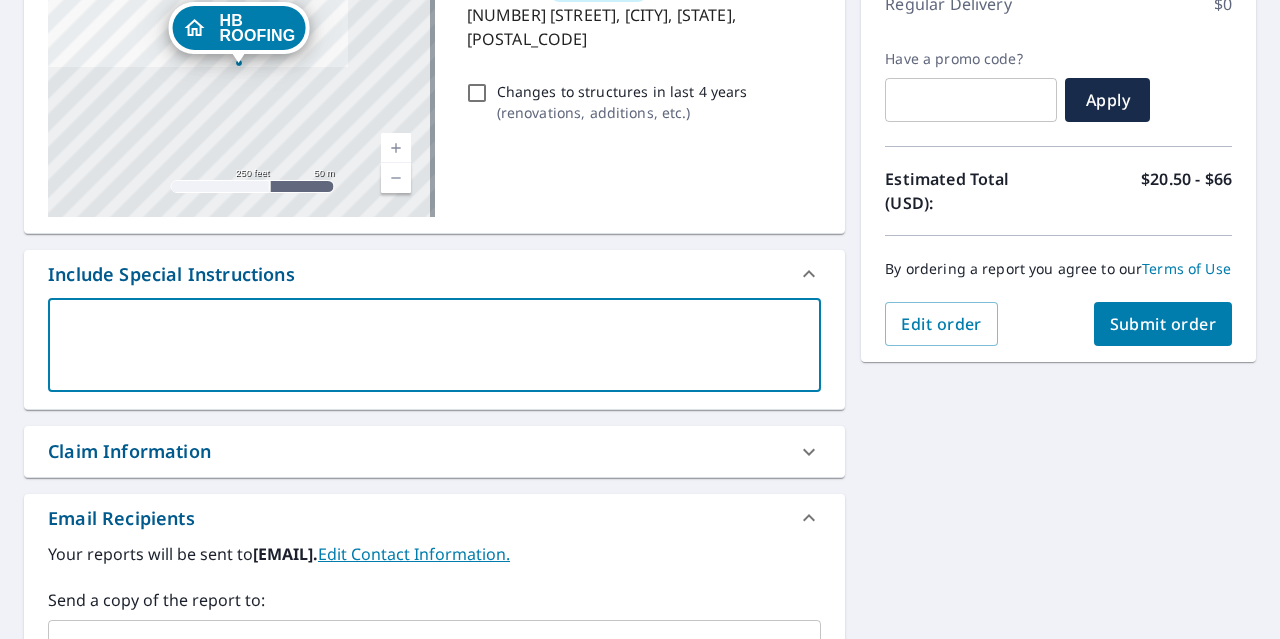 type on "H" 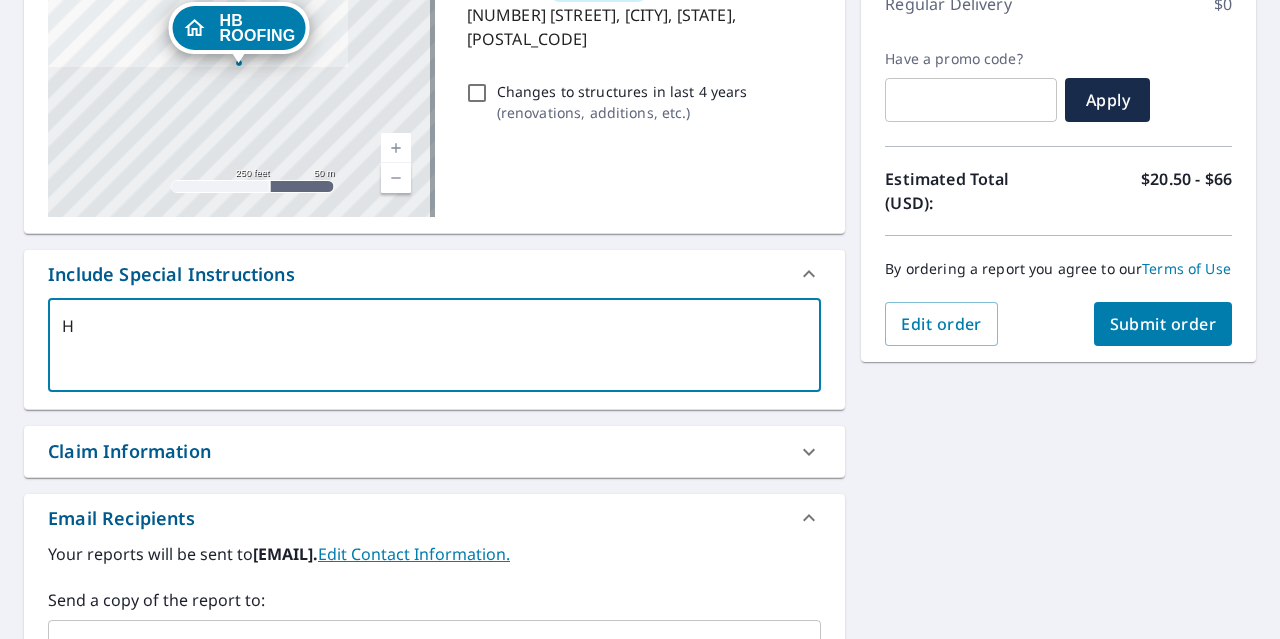 type on "HB" 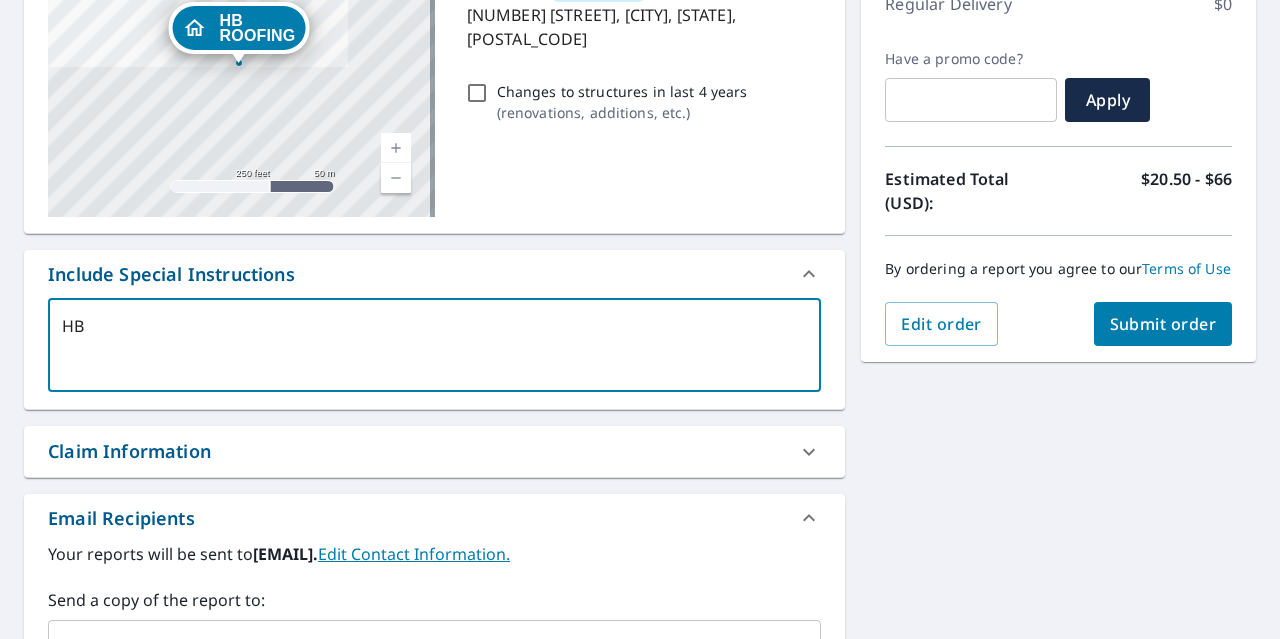 type on "HB" 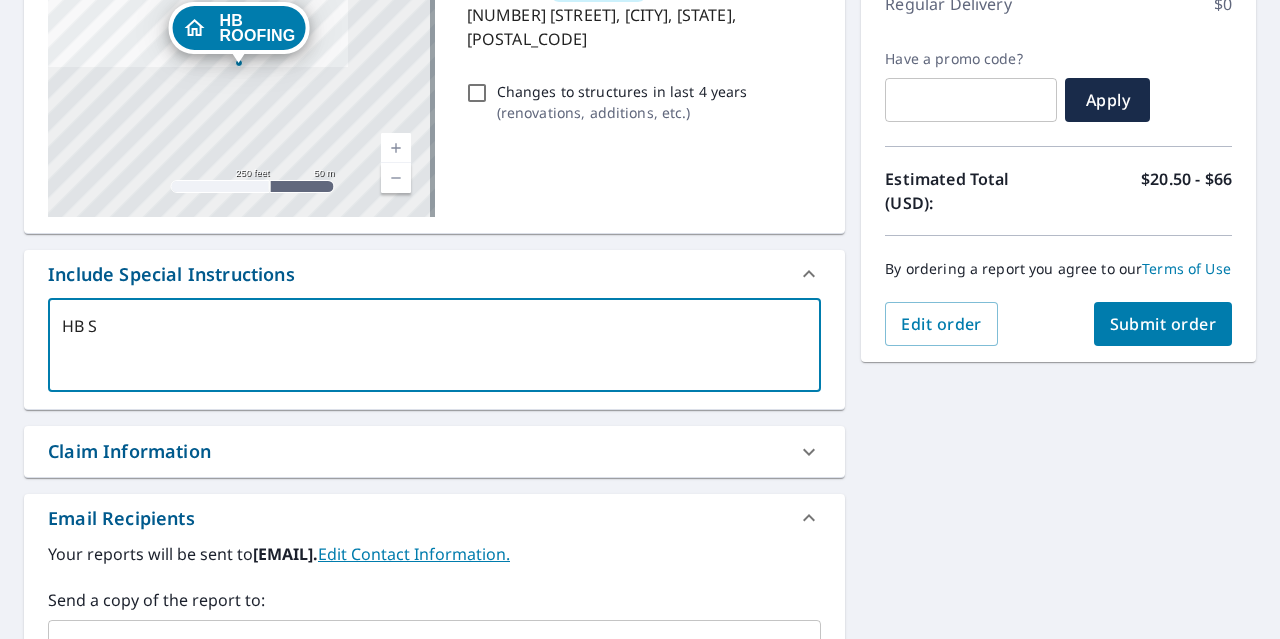 type on "HB SU" 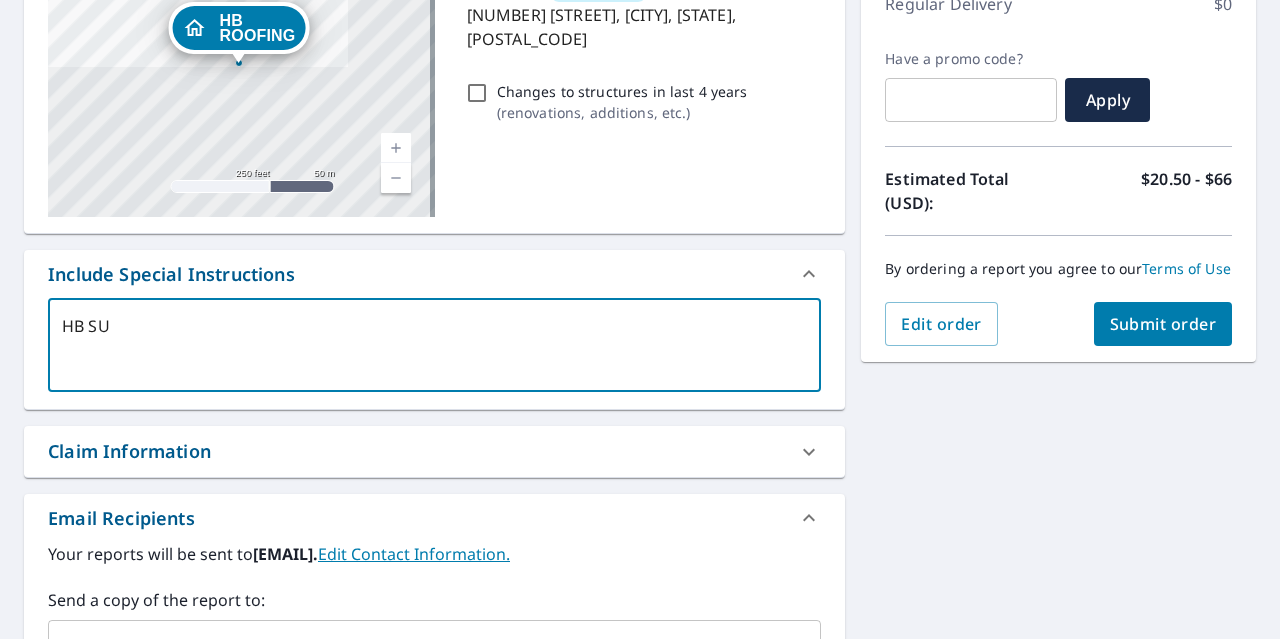type on "HB SUS" 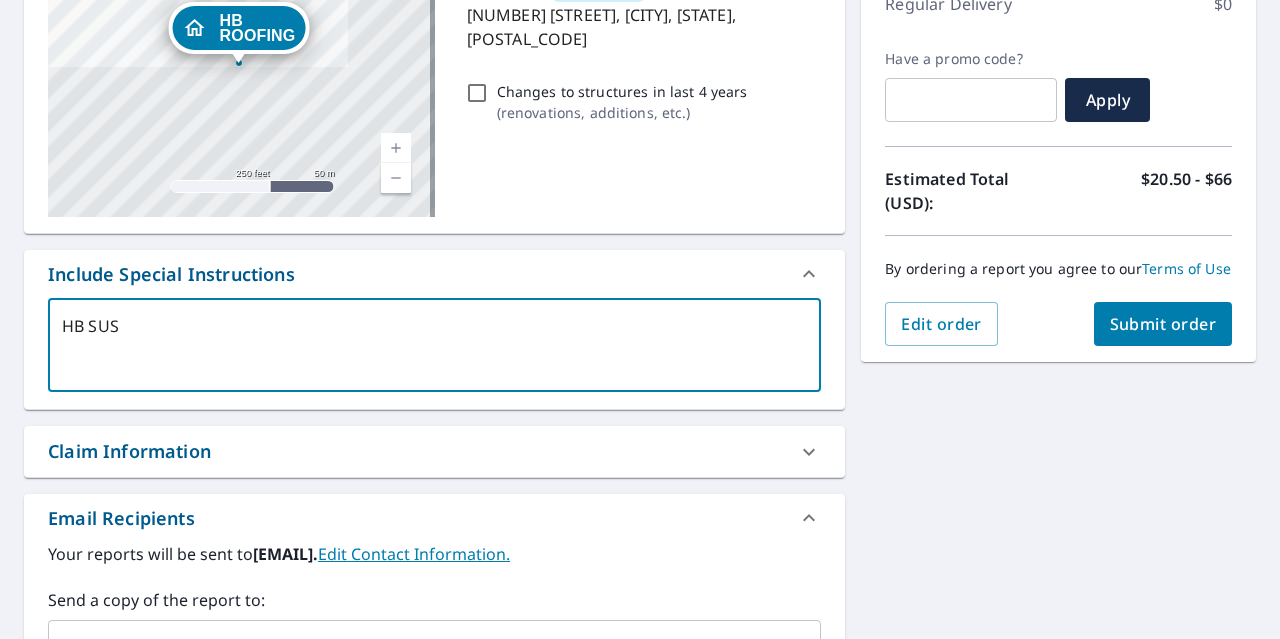 type on "HB SUSI" 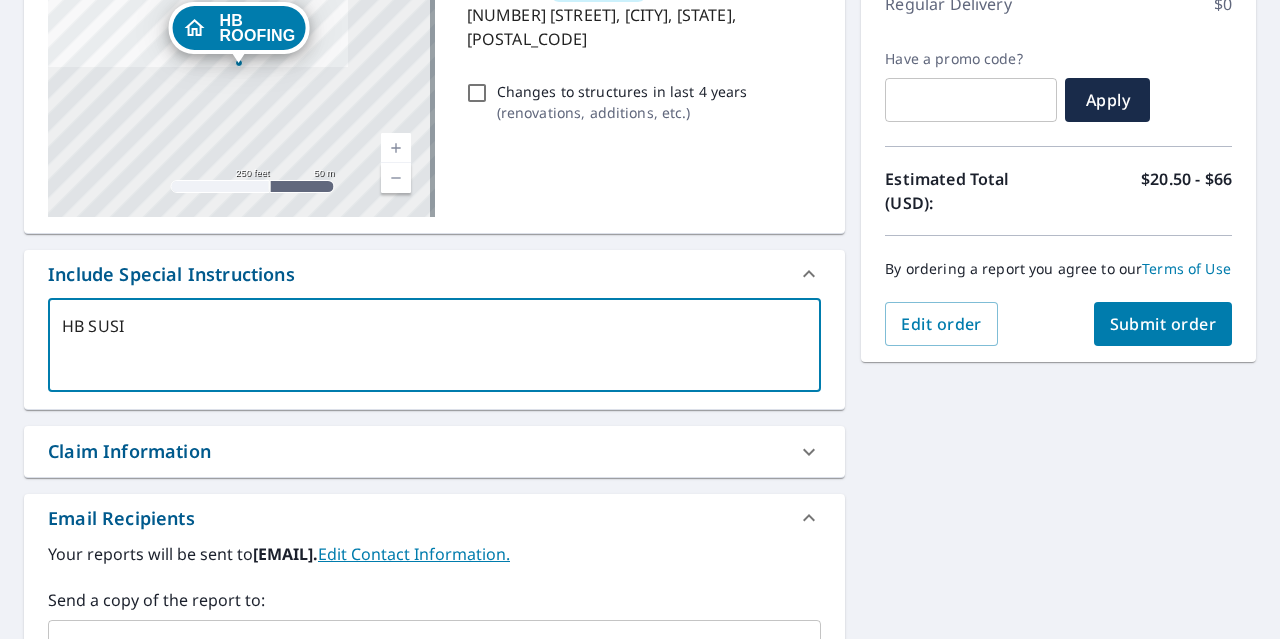 scroll, scrollTop: 631, scrollLeft: 0, axis: vertical 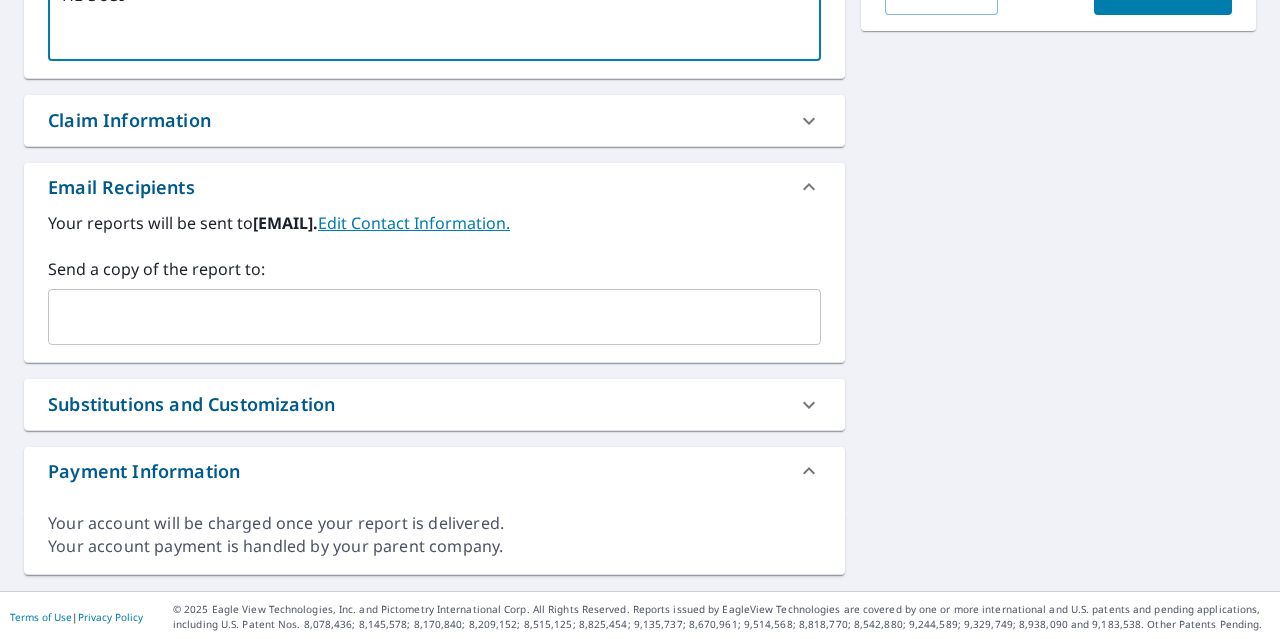 type on "HB SUSI" 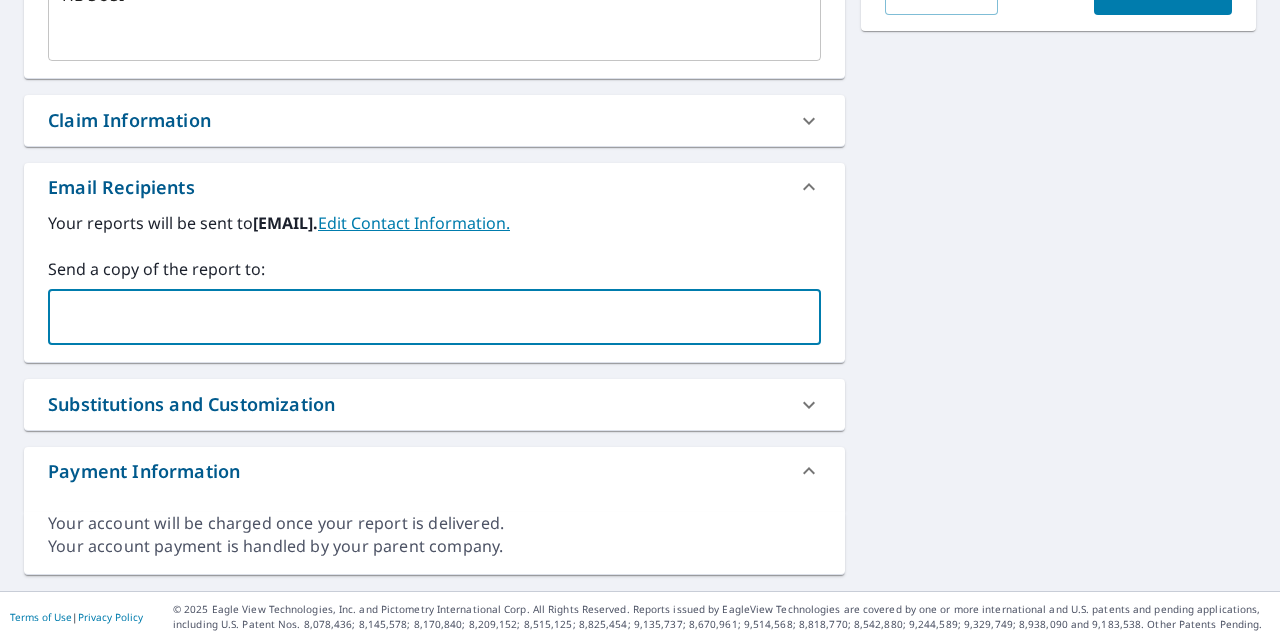 click at bounding box center (419, 317) 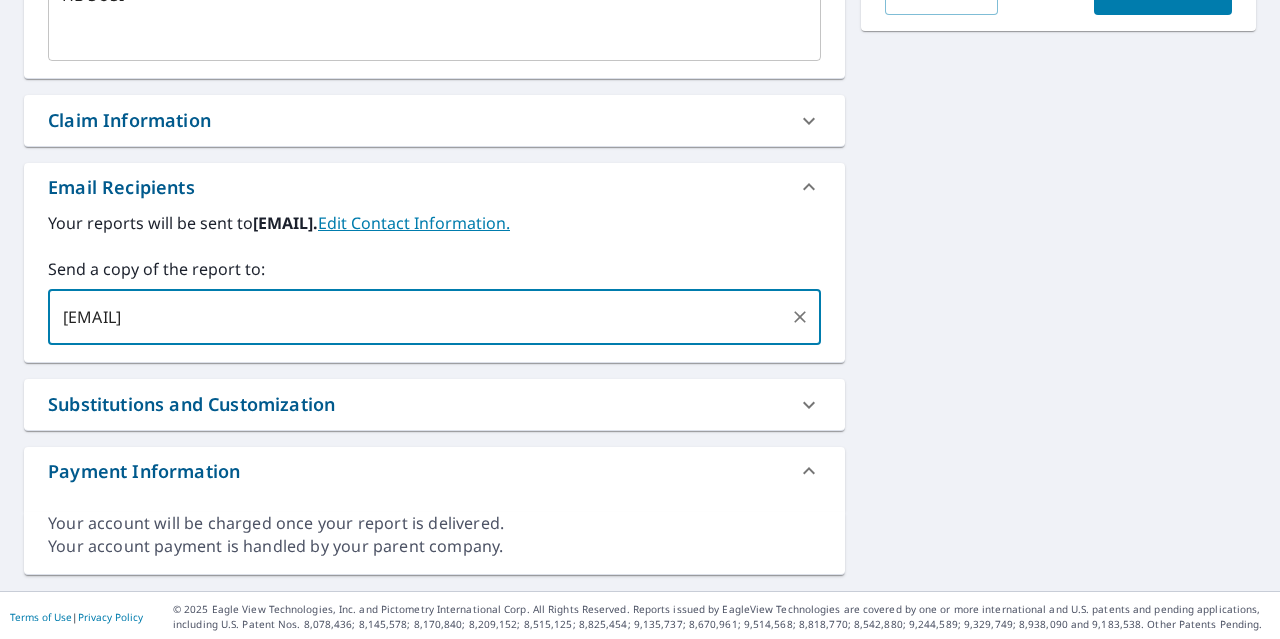 type on "[EMAIL]," 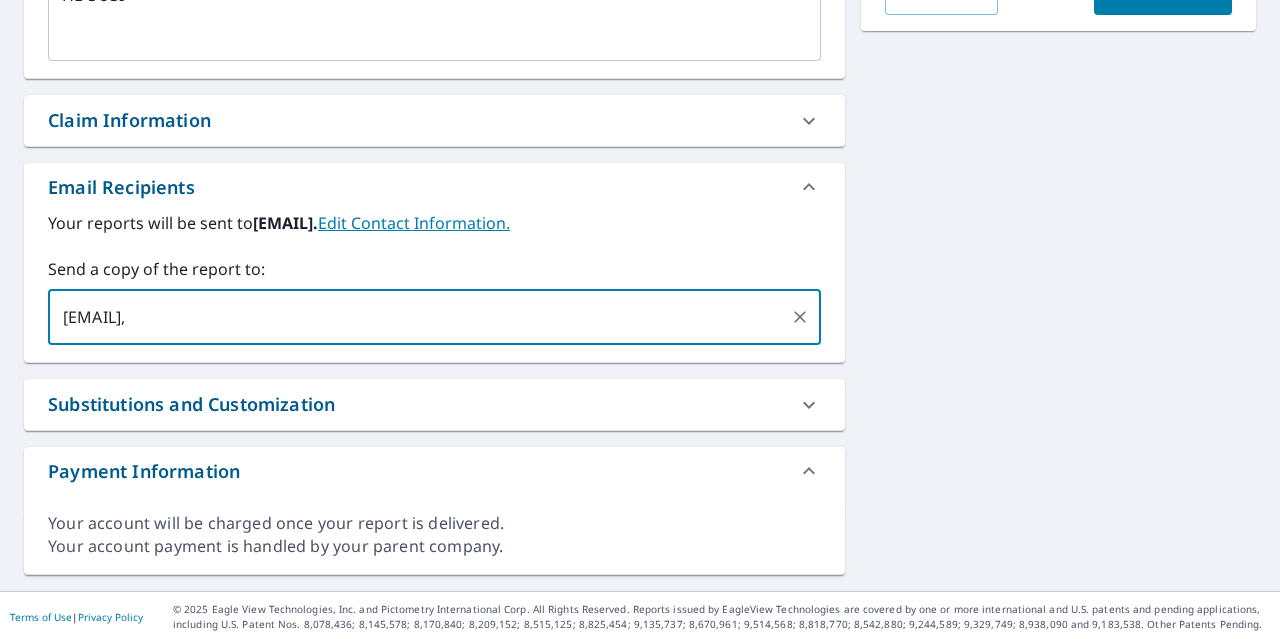 type on "x" 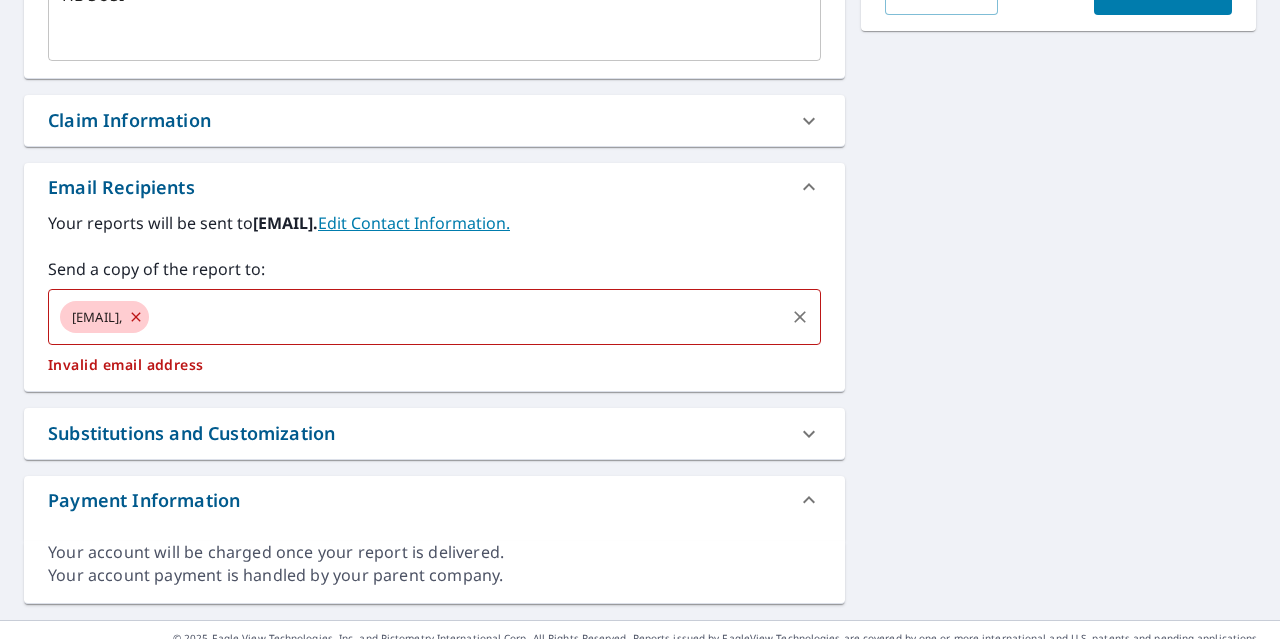 type on "x" 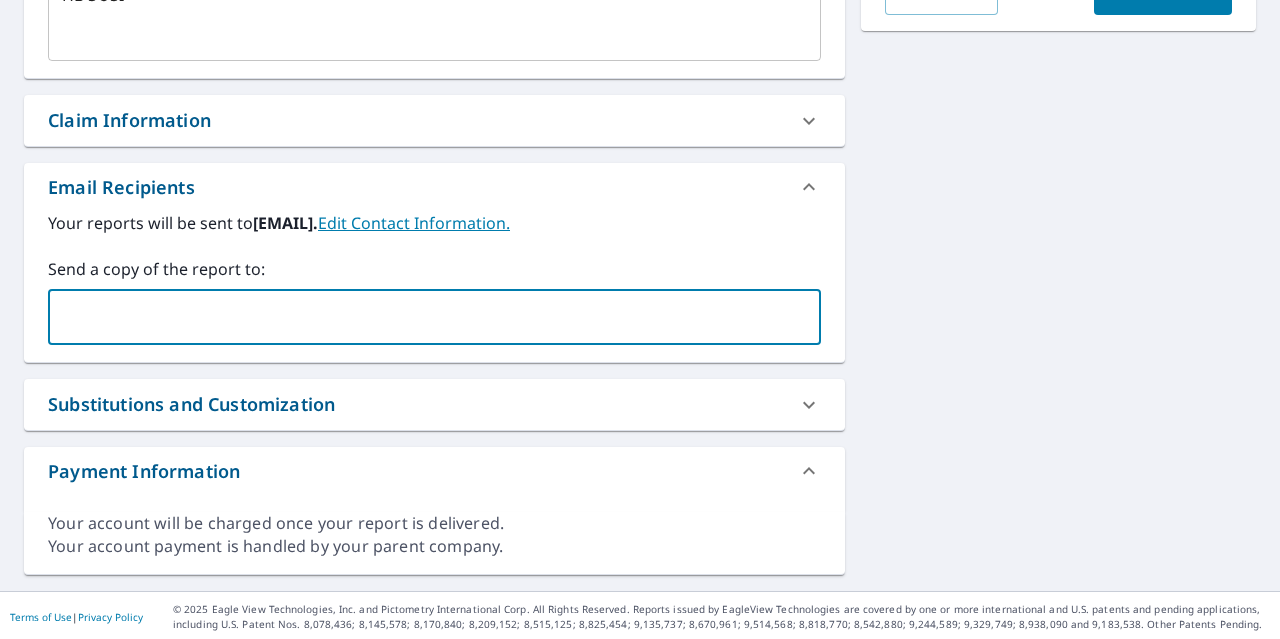 click at bounding box center [419, 317] 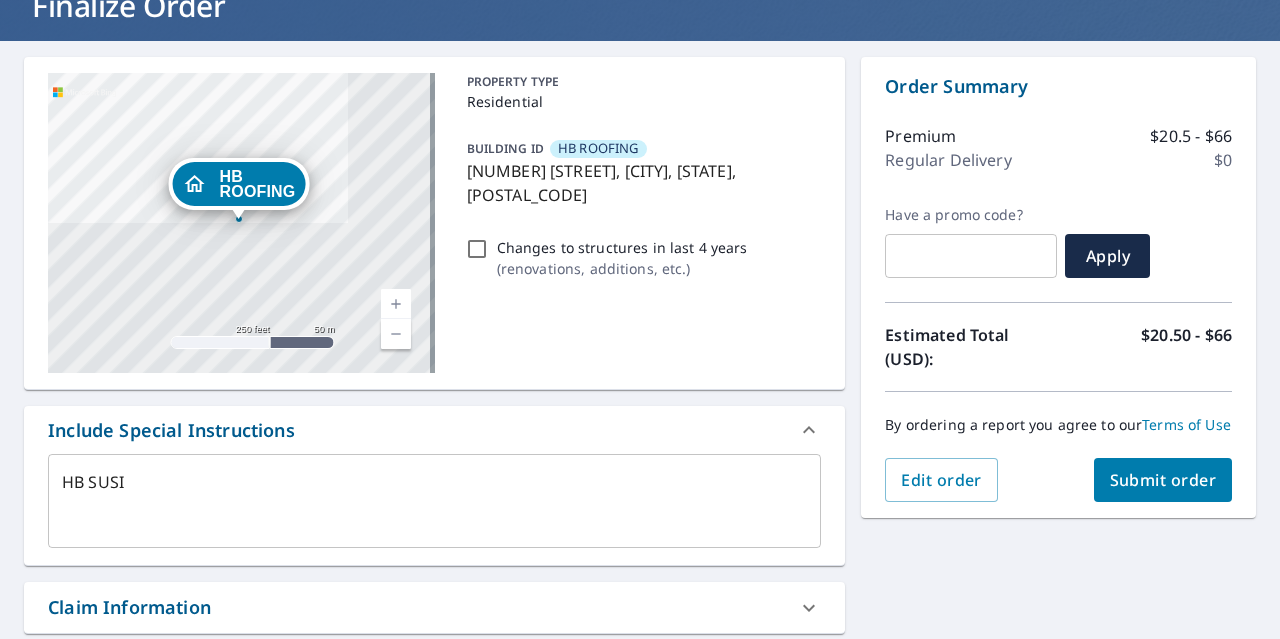 scroll, scrollTop: 200, scrollLeft: 0, axis: vertical 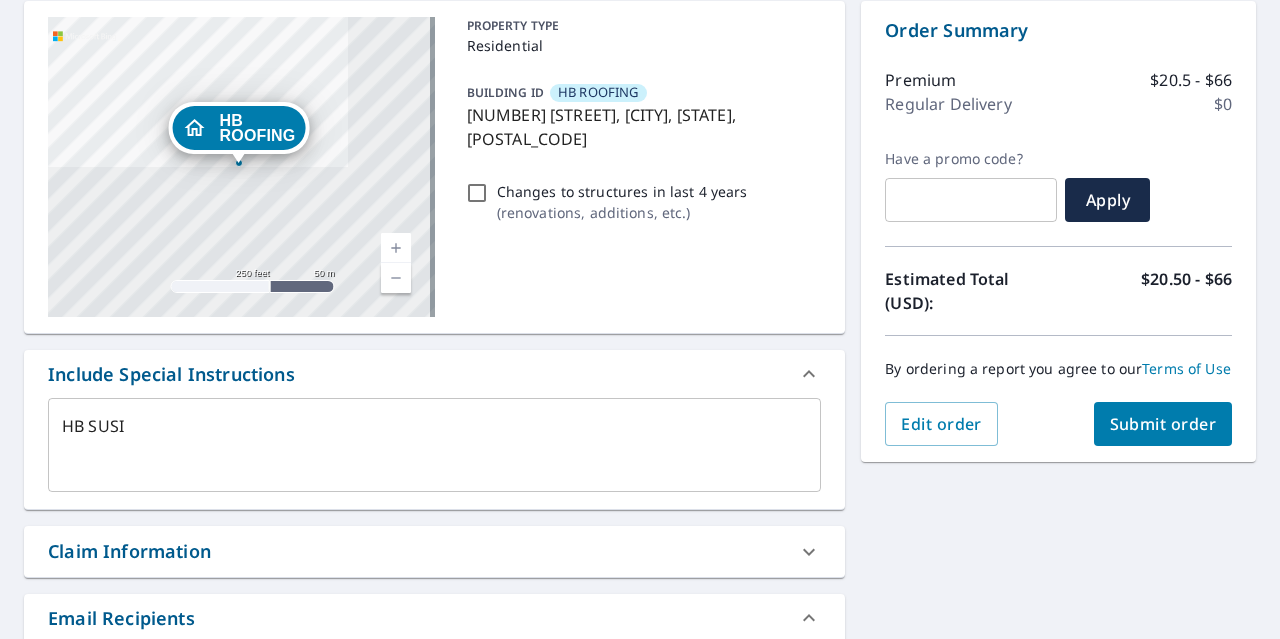 type on "x" 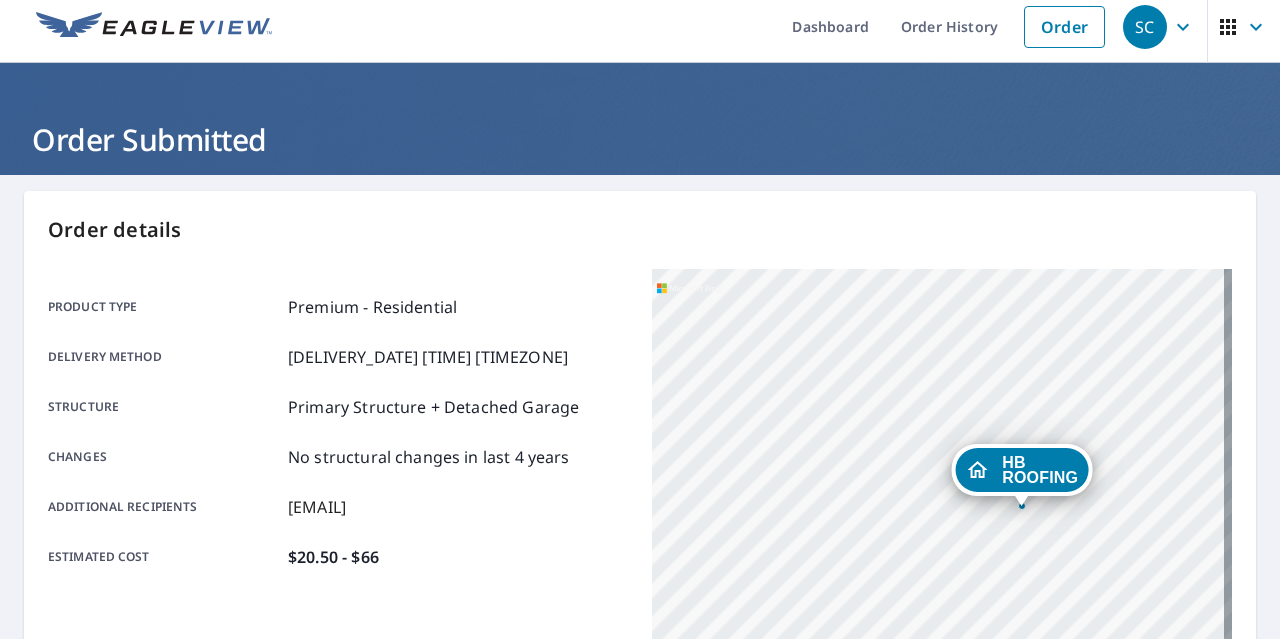 scroll, scrollTop: 0, scrollLeft: 0, axis: both 